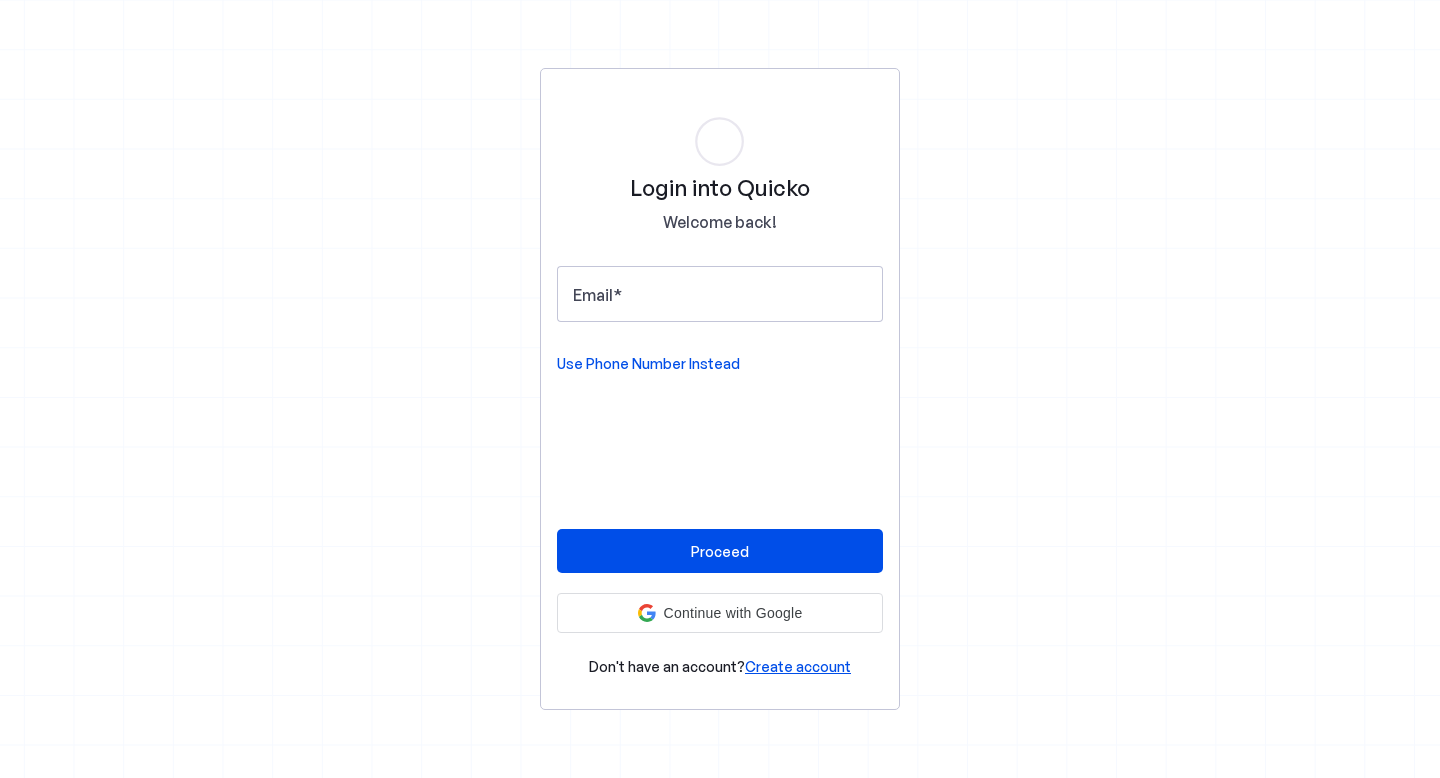 scroll, scrollTop: 0, scrollLeft: 0, axis: both 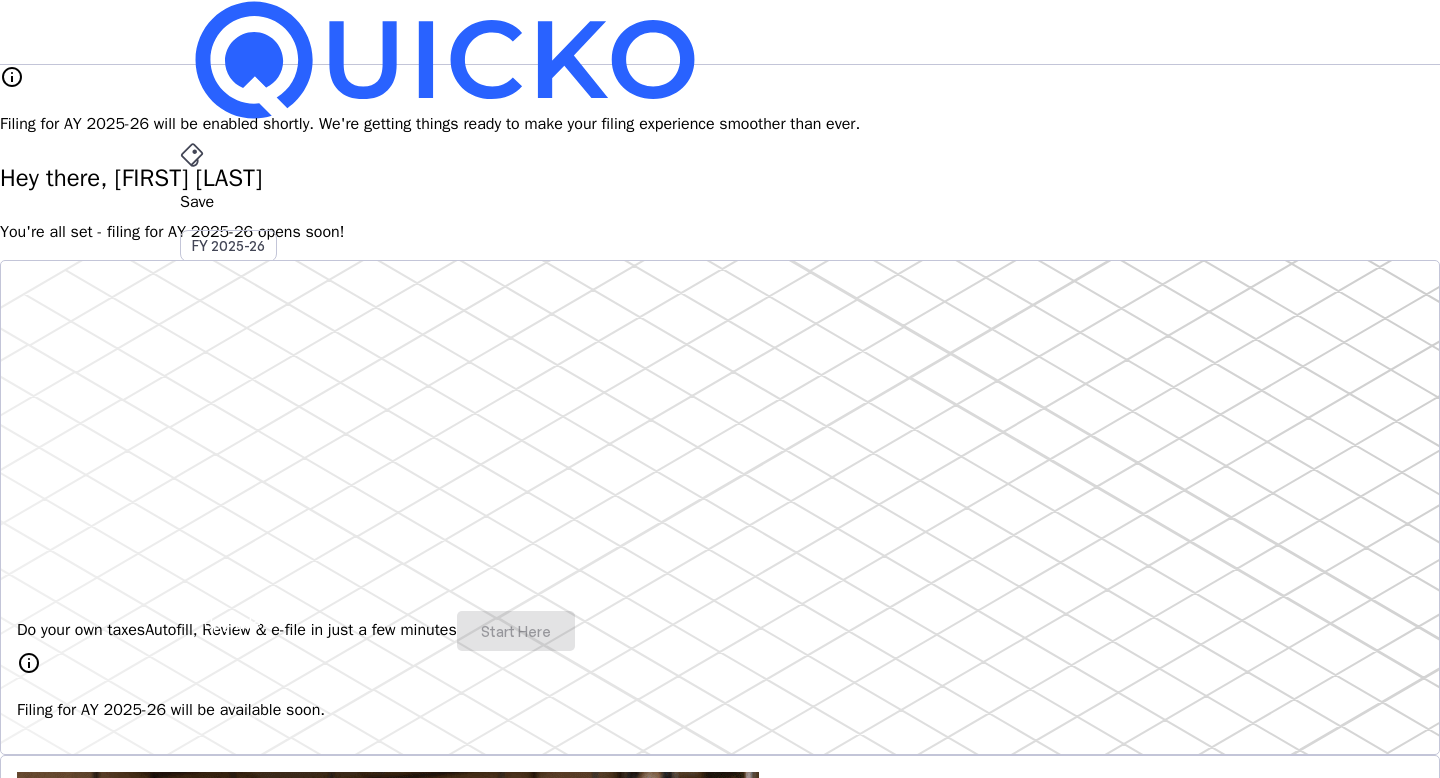 click on "VPR" at bounding box center [196, 587] 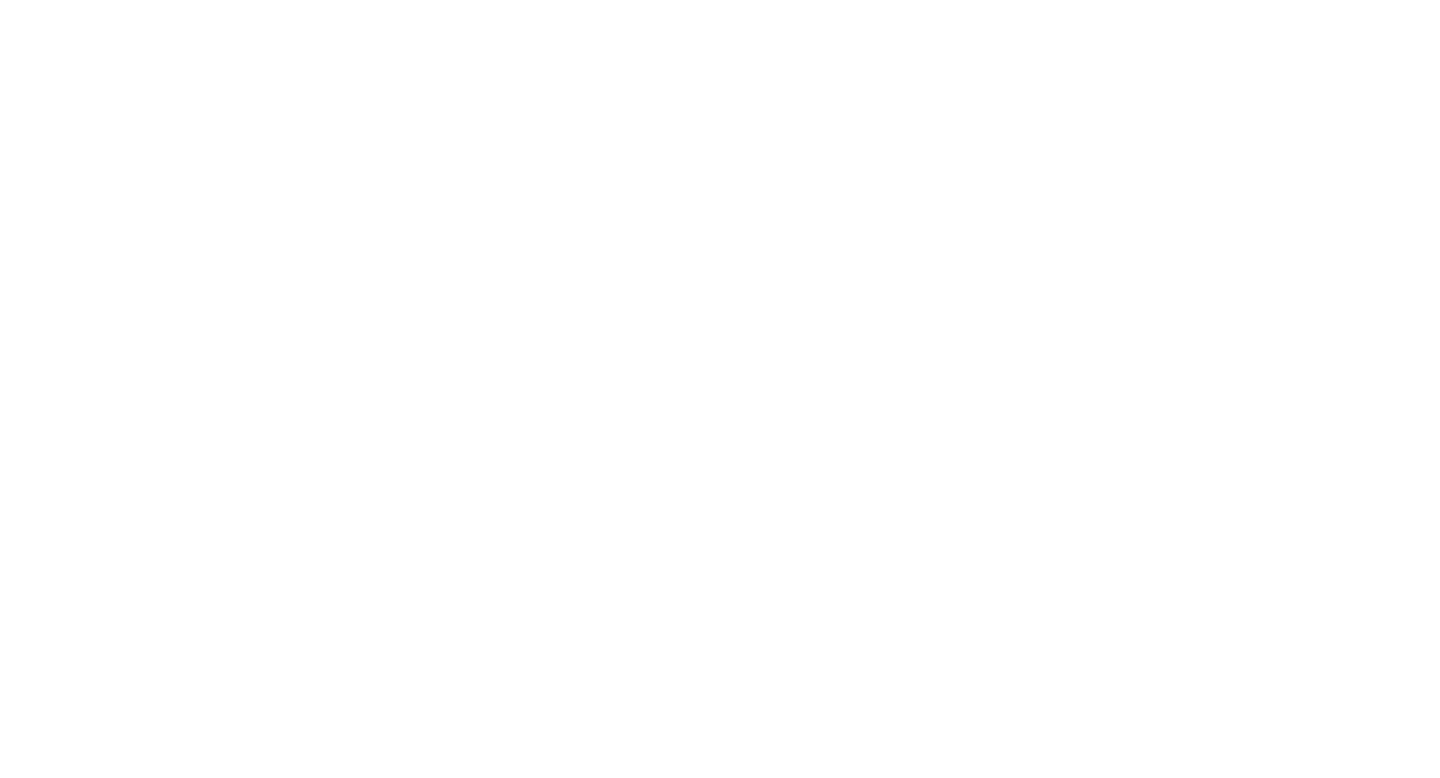 scroll, scrollTop: 0, scrollLeft: 0, axis: both 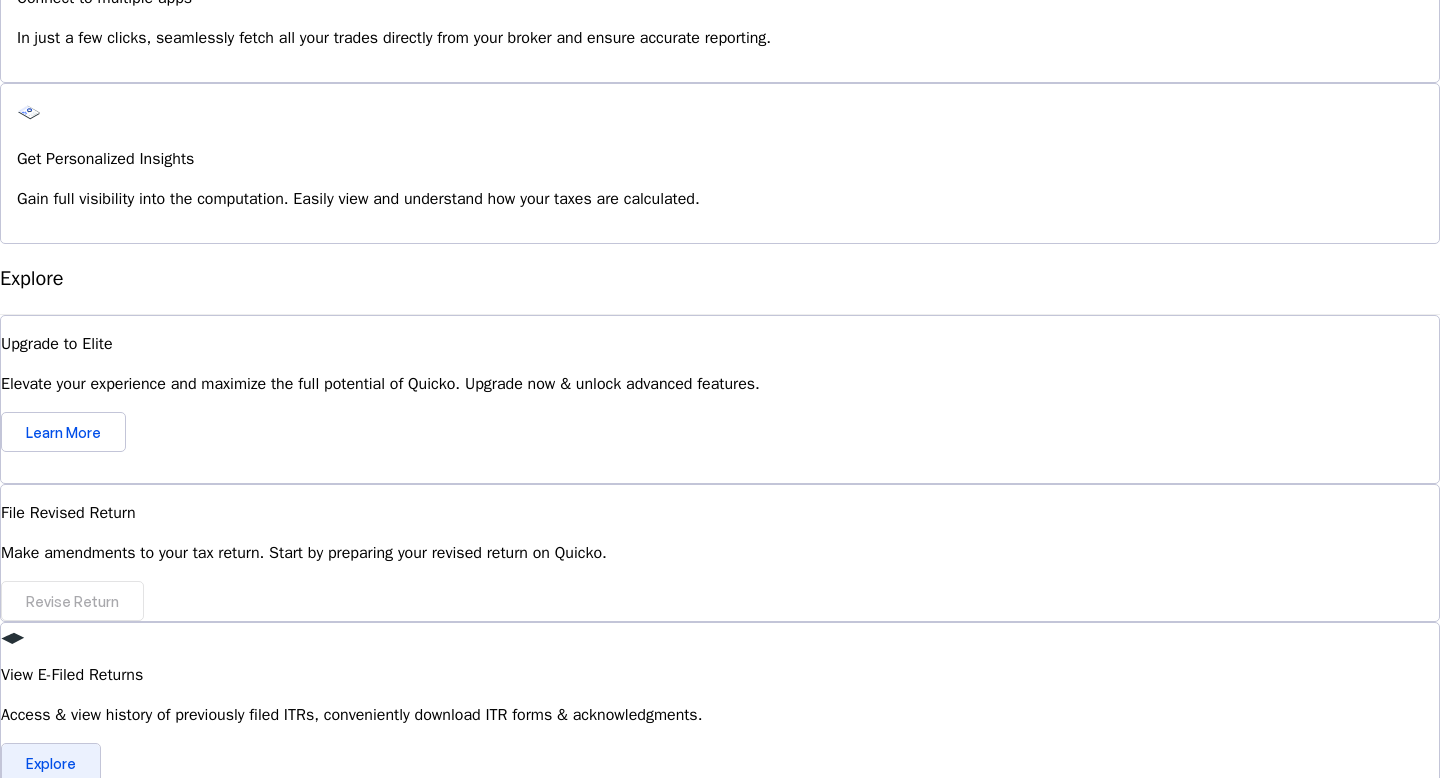 click on "Explore" at bounding box center (51, 763) 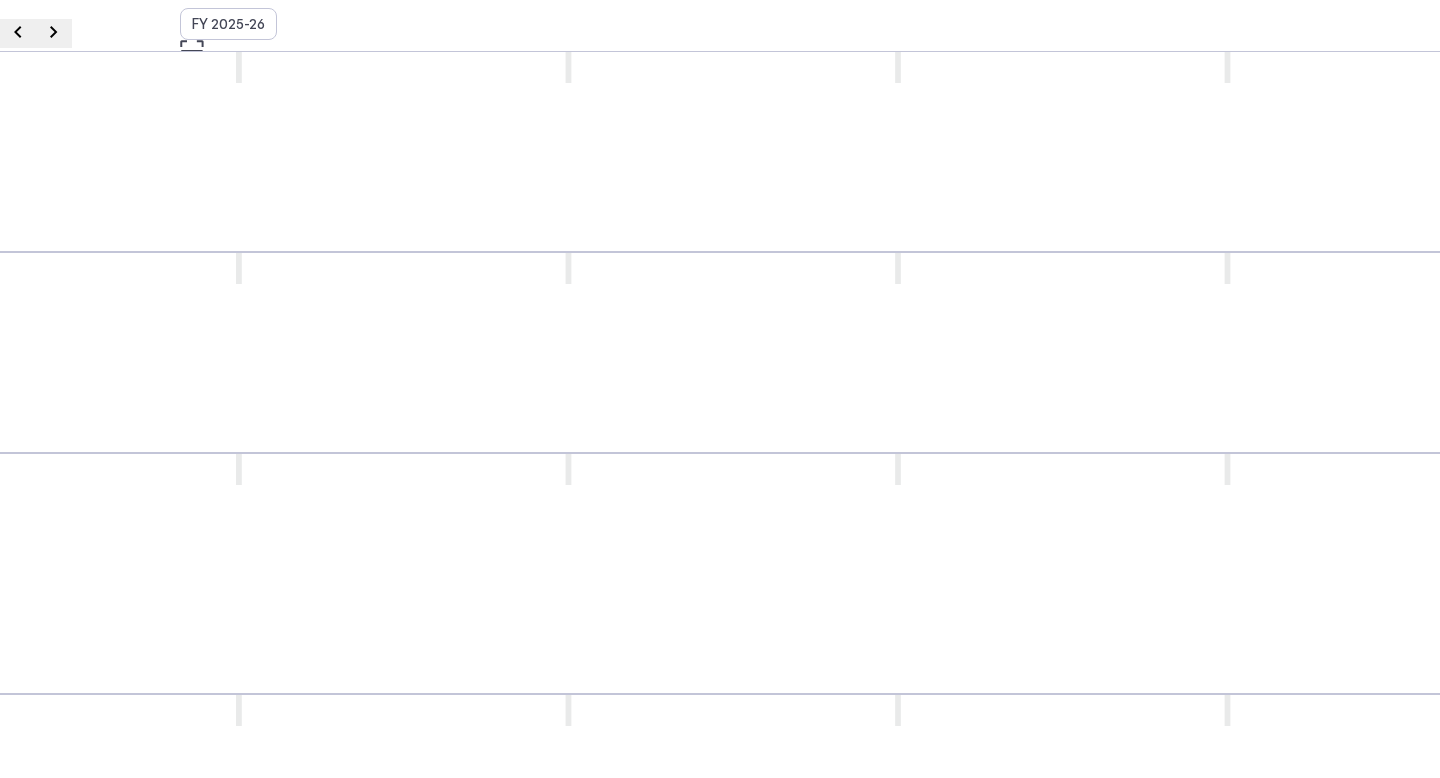 scroll, scrollTop: 0, scrollLeft: 0, axis: both 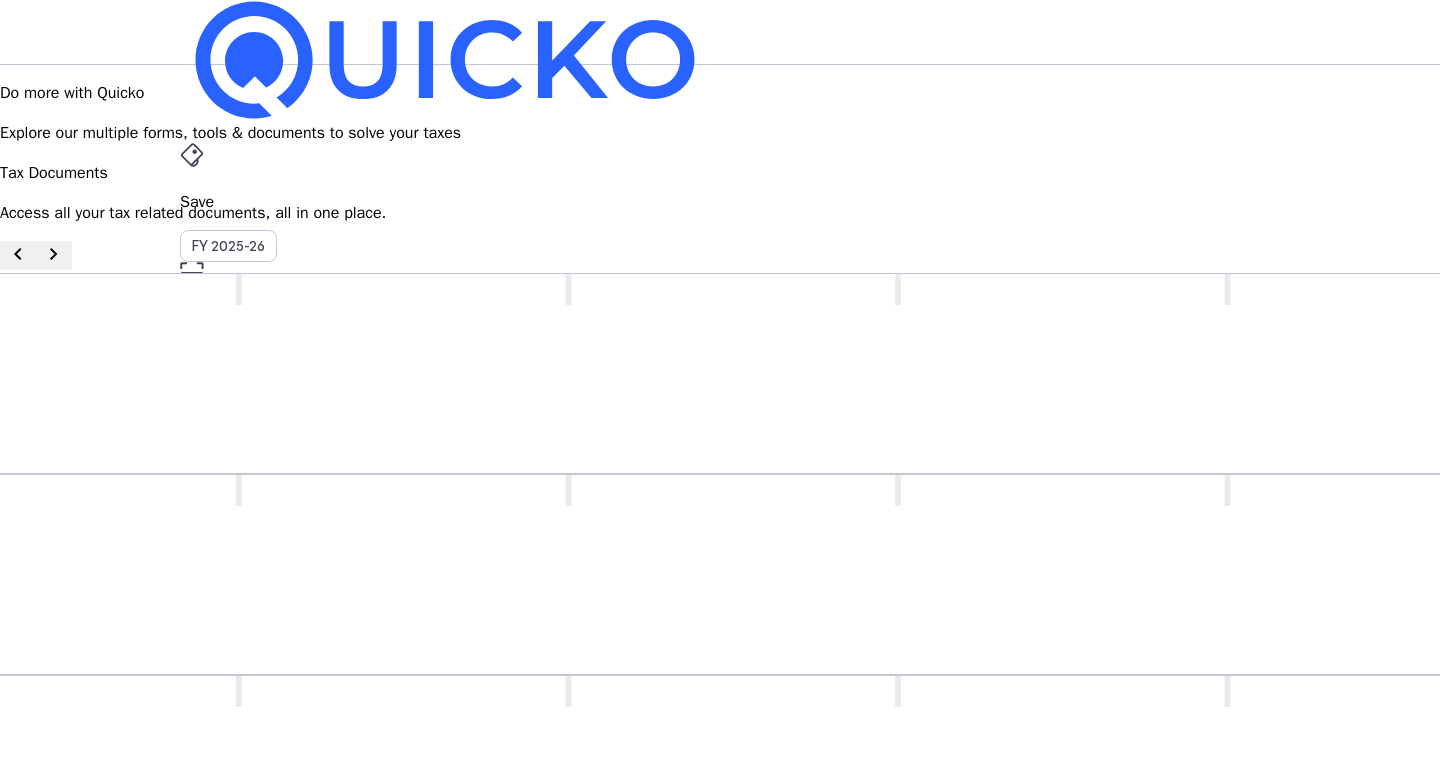 click on "Tax Documents" at bounding box center (720, 496) 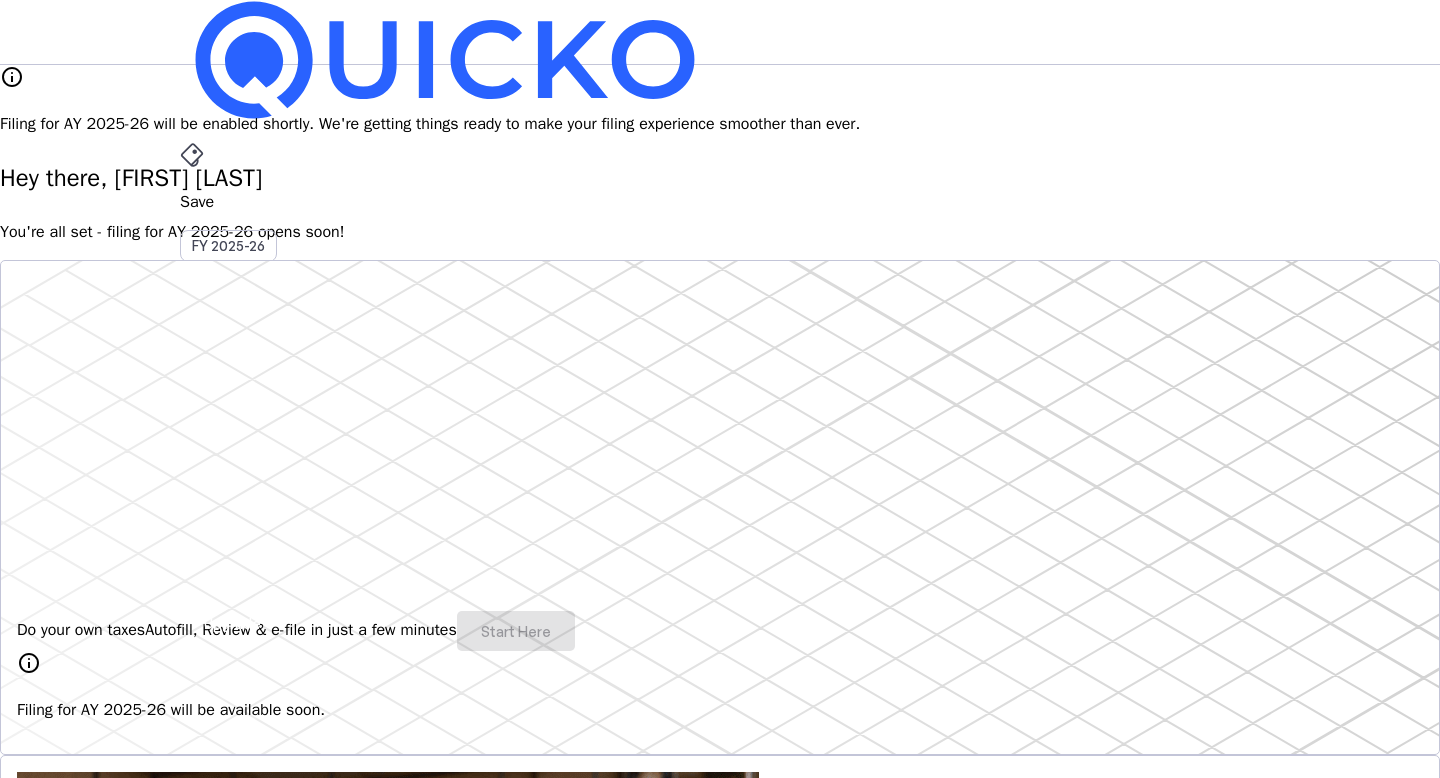 click on "Save" at bounding box center [720, 202] 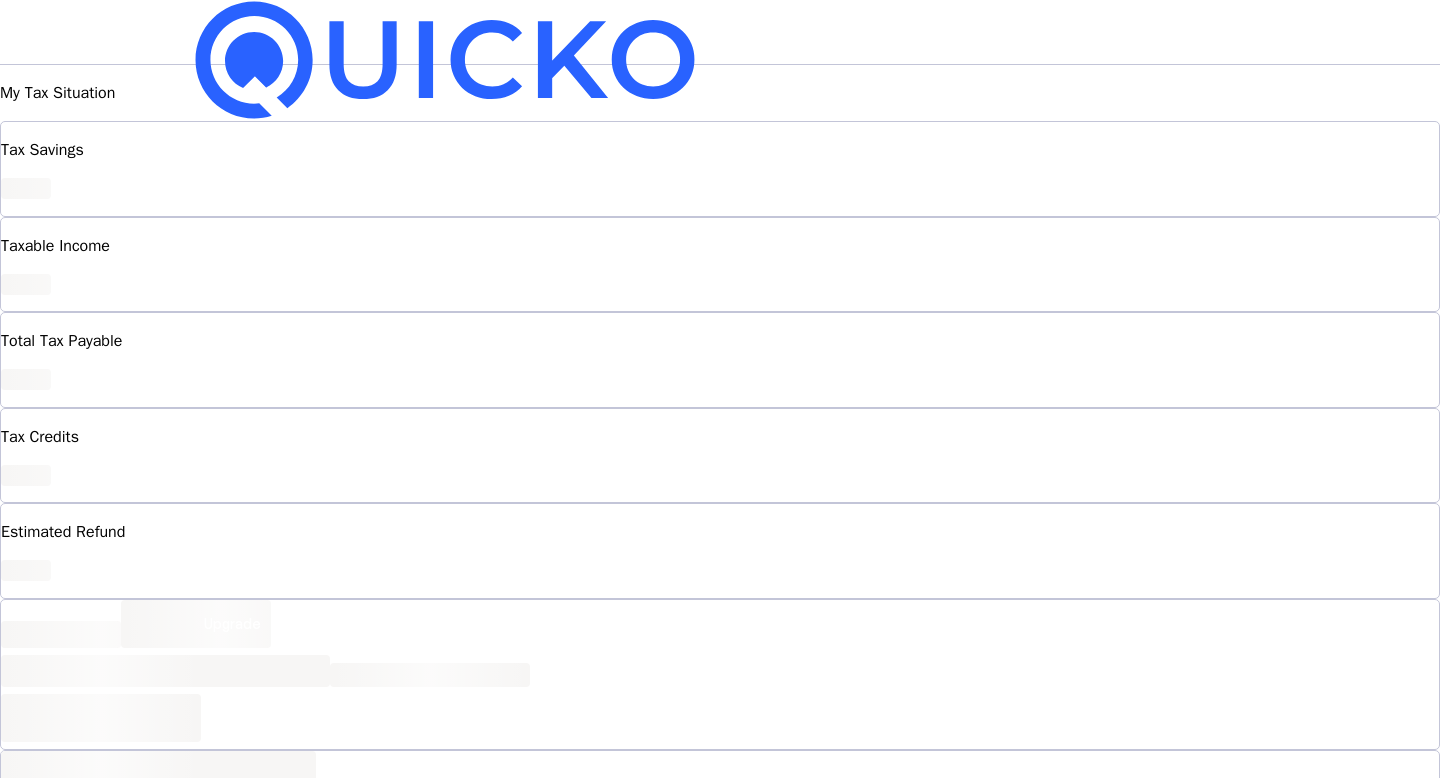 click on "Save FY 2025-26 Pay File AY 2025-26 More arrow_drop_down VPR Upgrade" at bounding box center [720, 32] 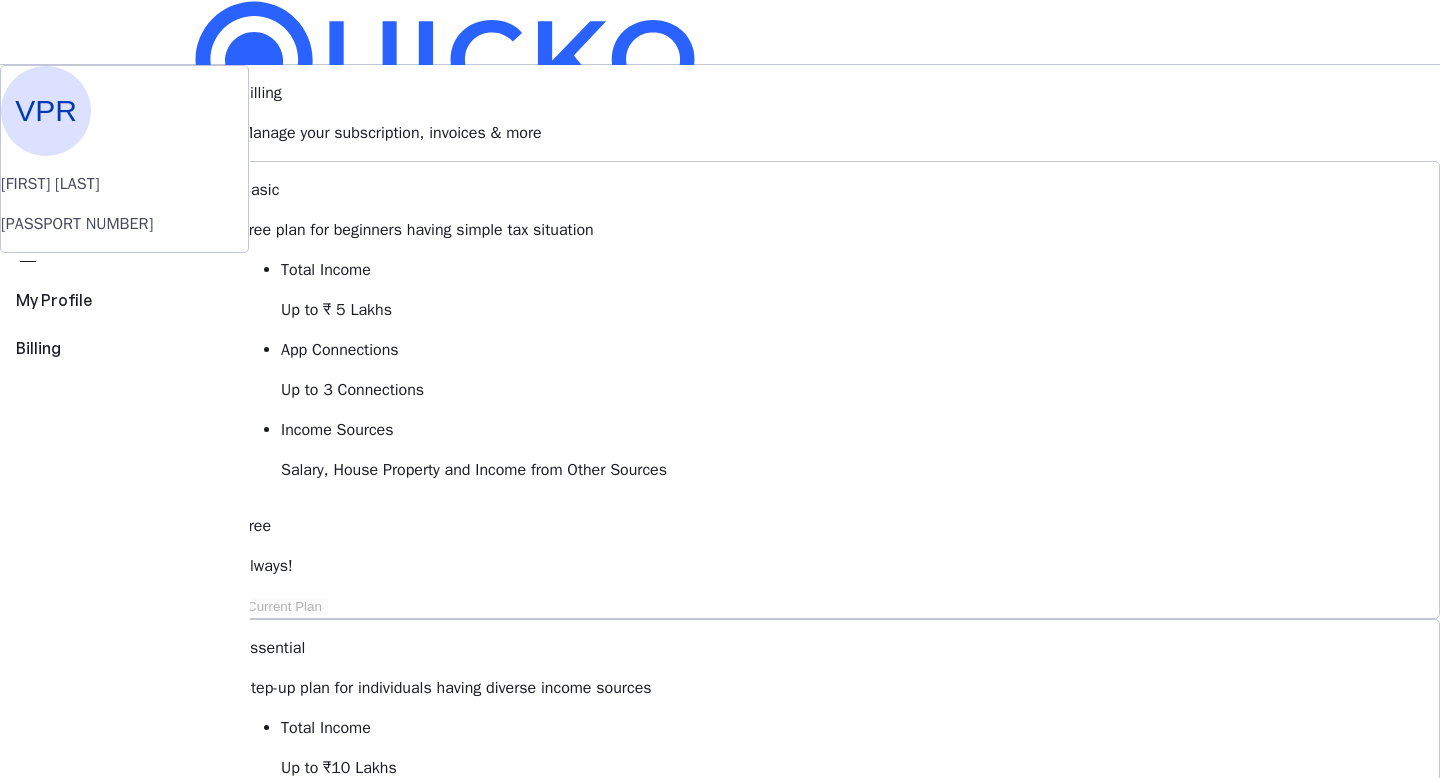 click on "Up to ₹10 Lakhs" at bounding box center [860, 768] 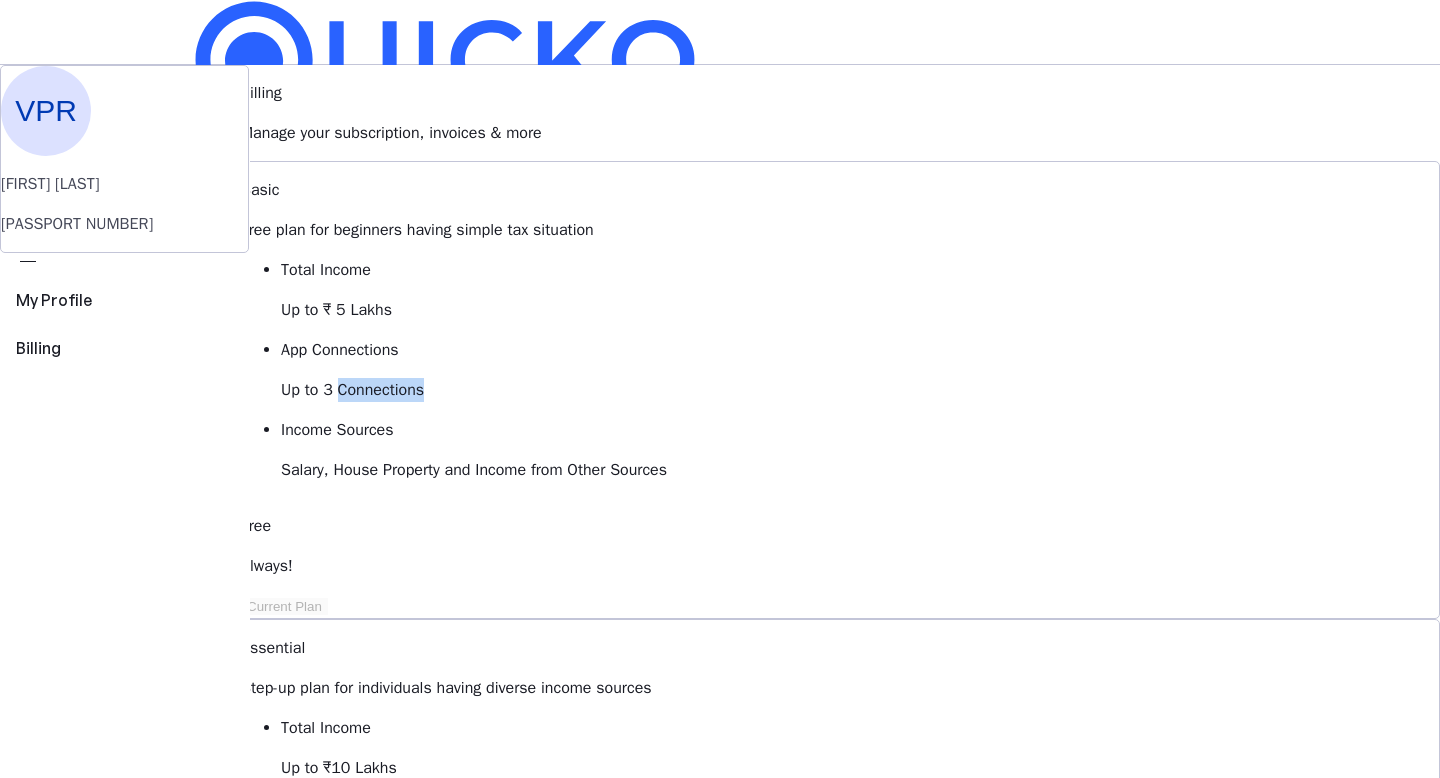 click on "Up to 3 Connections" at bounding box center [860, 310] 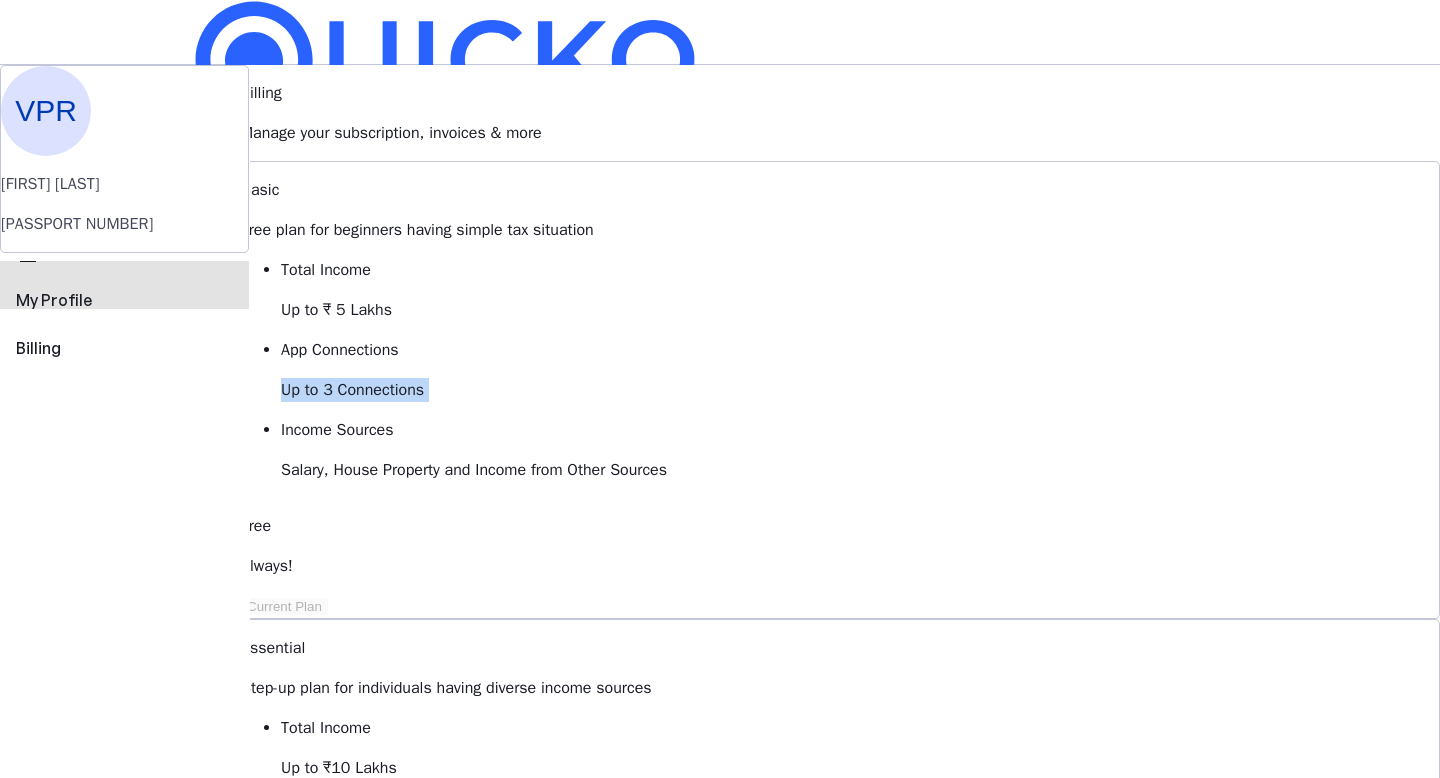 click on "perm_identity My Profile" at bounding box center (124, 285) 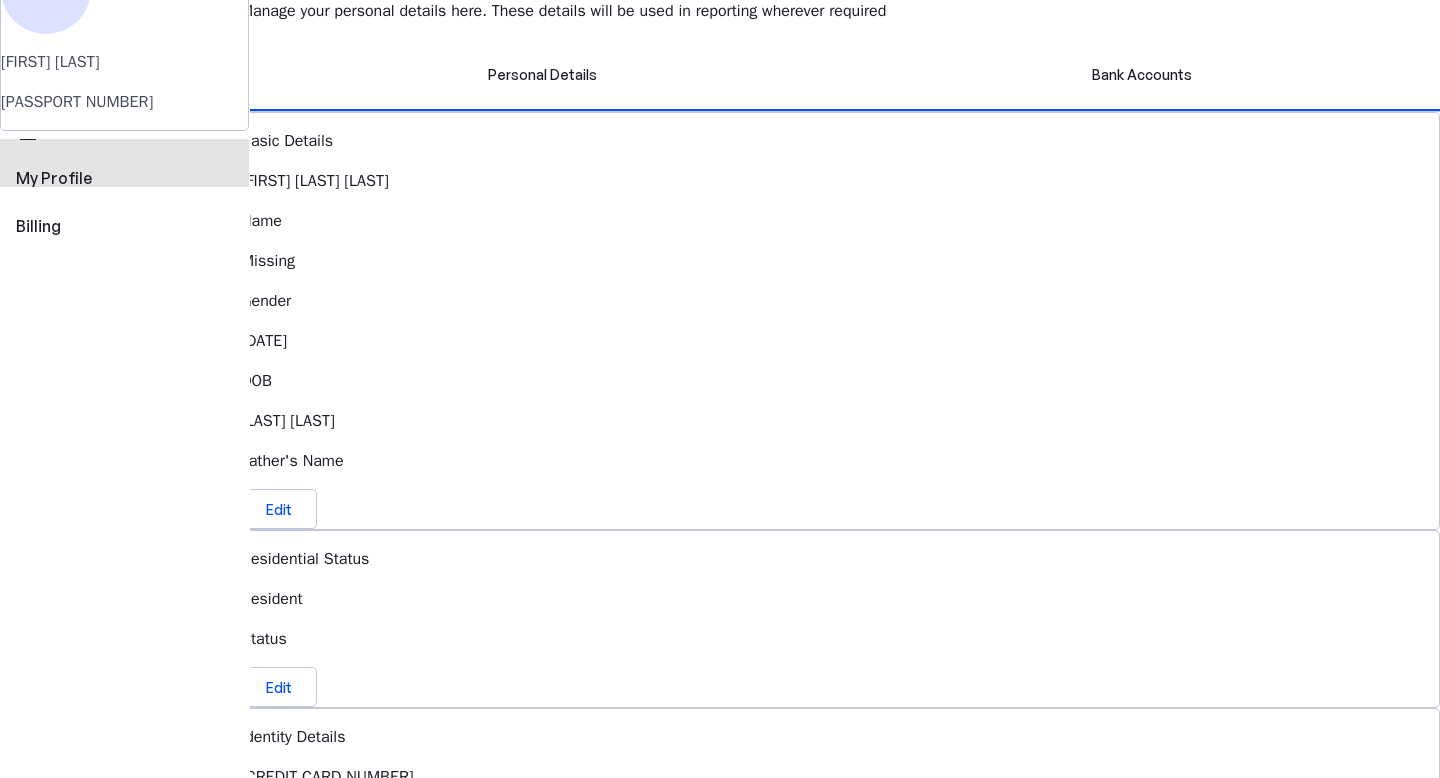 scroll, scrollTop: 0, scrollLeft: 0, axis: both 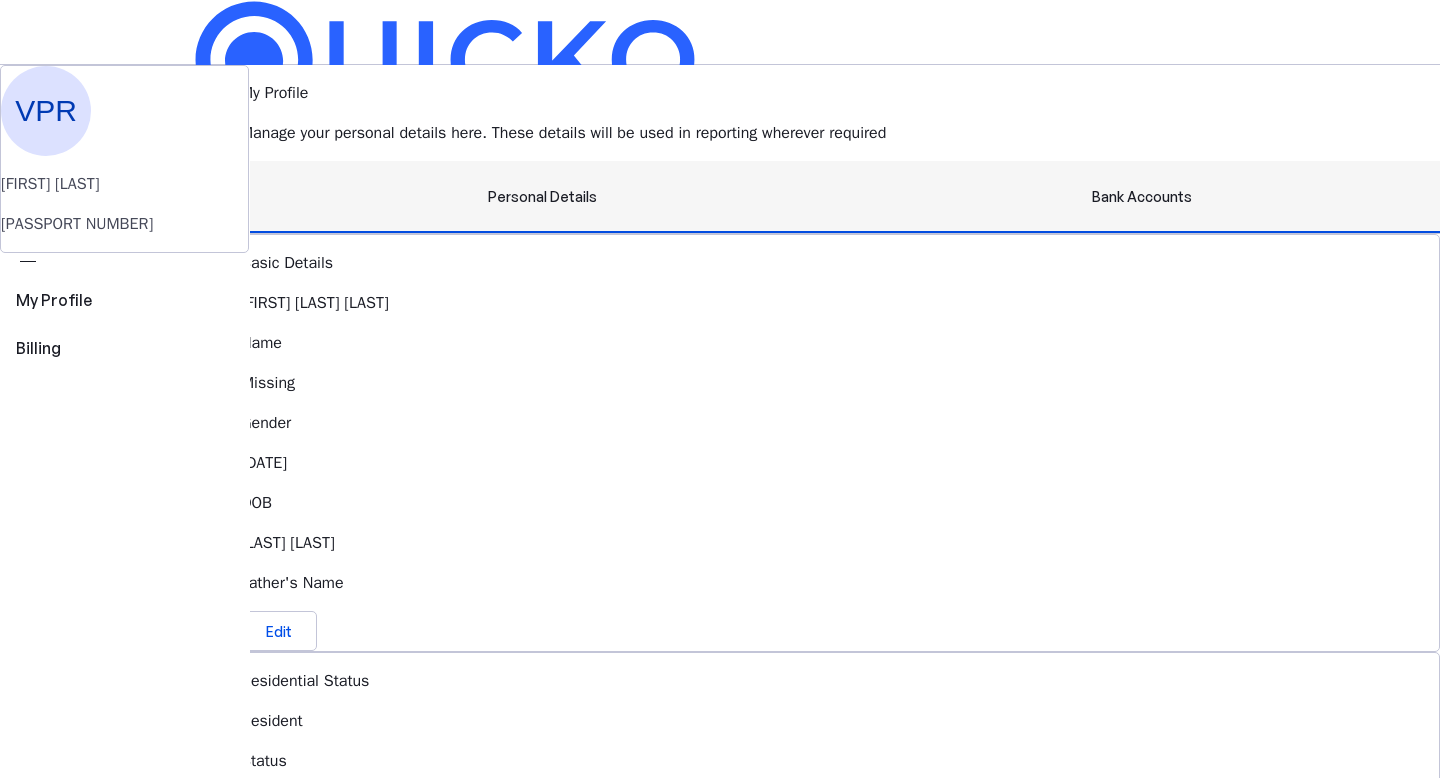 click on "Bank Accounts" at bounding box center (1142, 197) 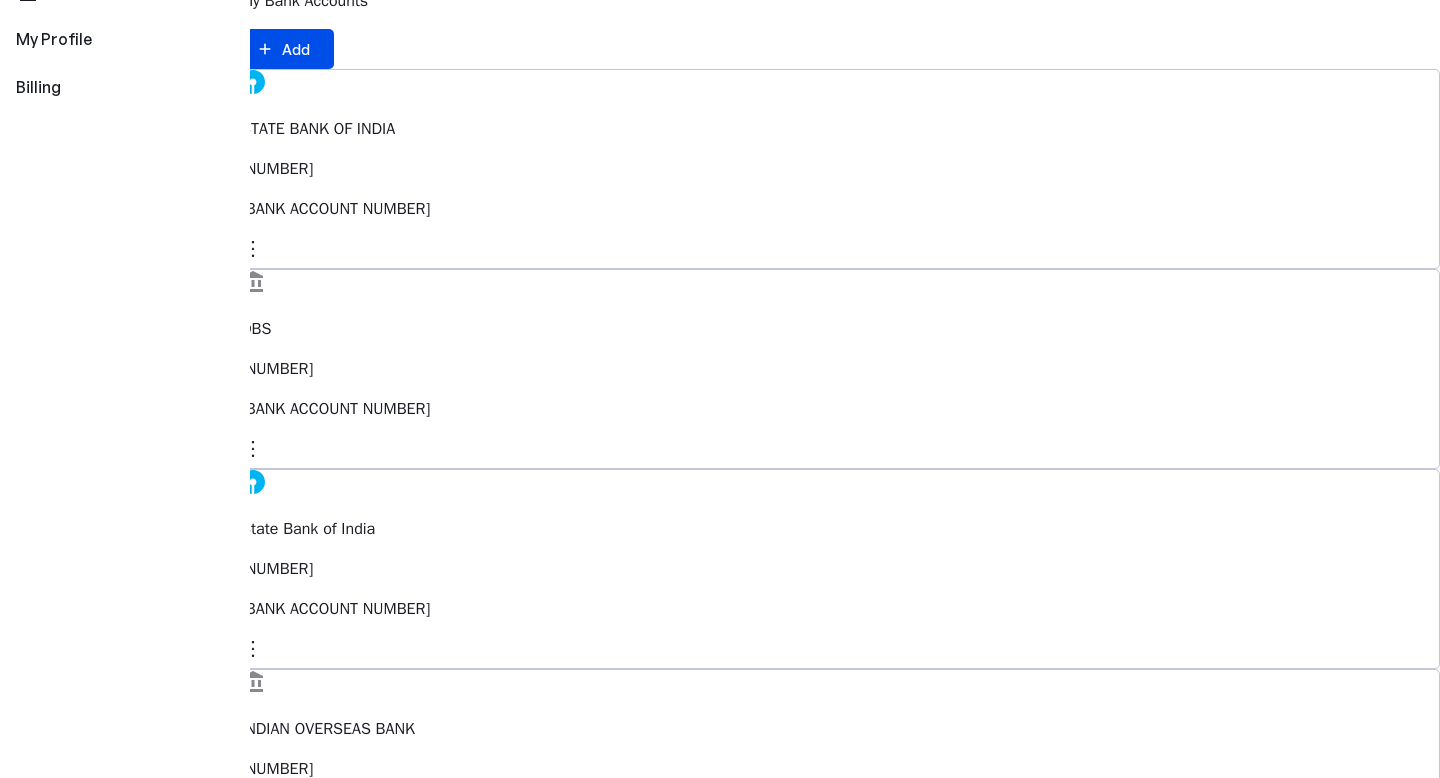 scroll, scrollTop: 0, scrollLeft: 0, axis: both 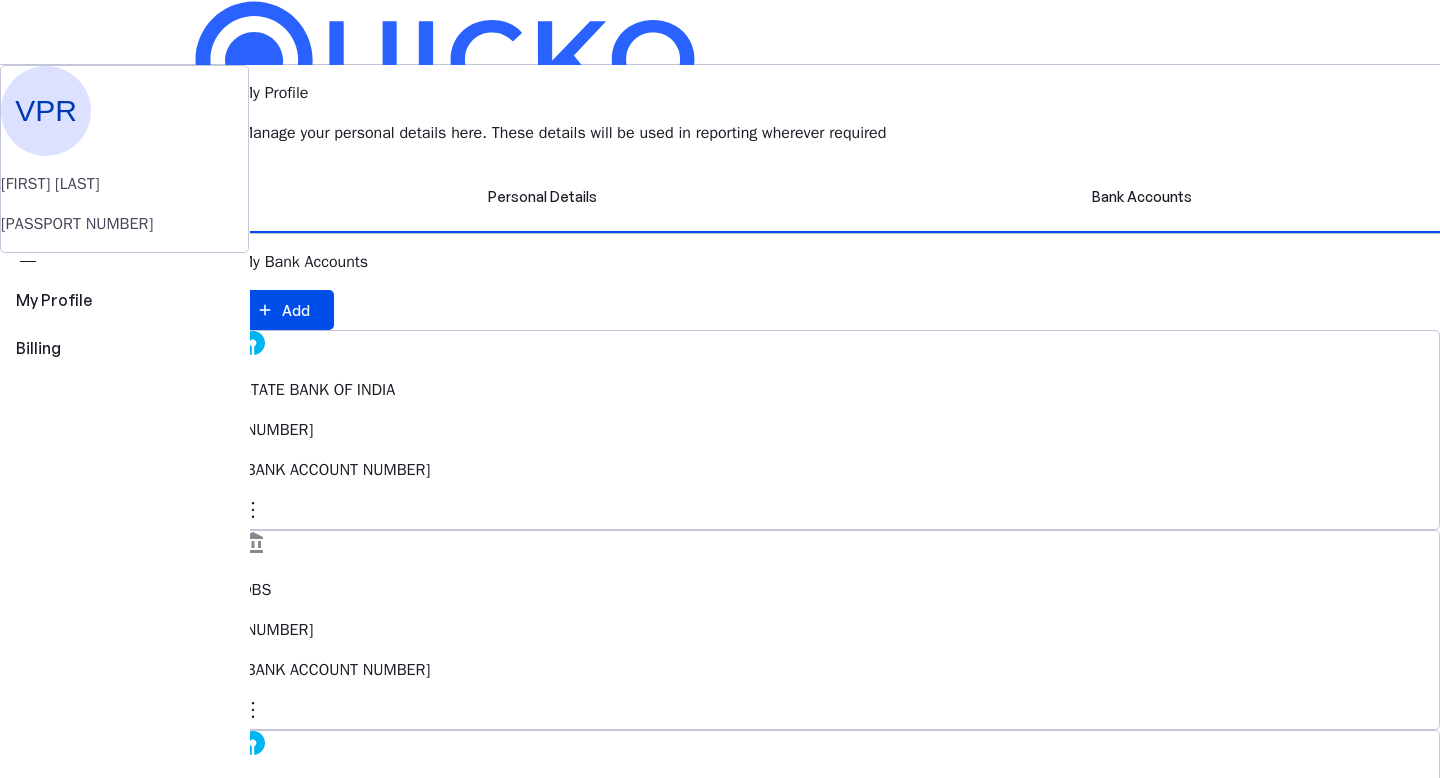 click at bounding box center [445, 60] 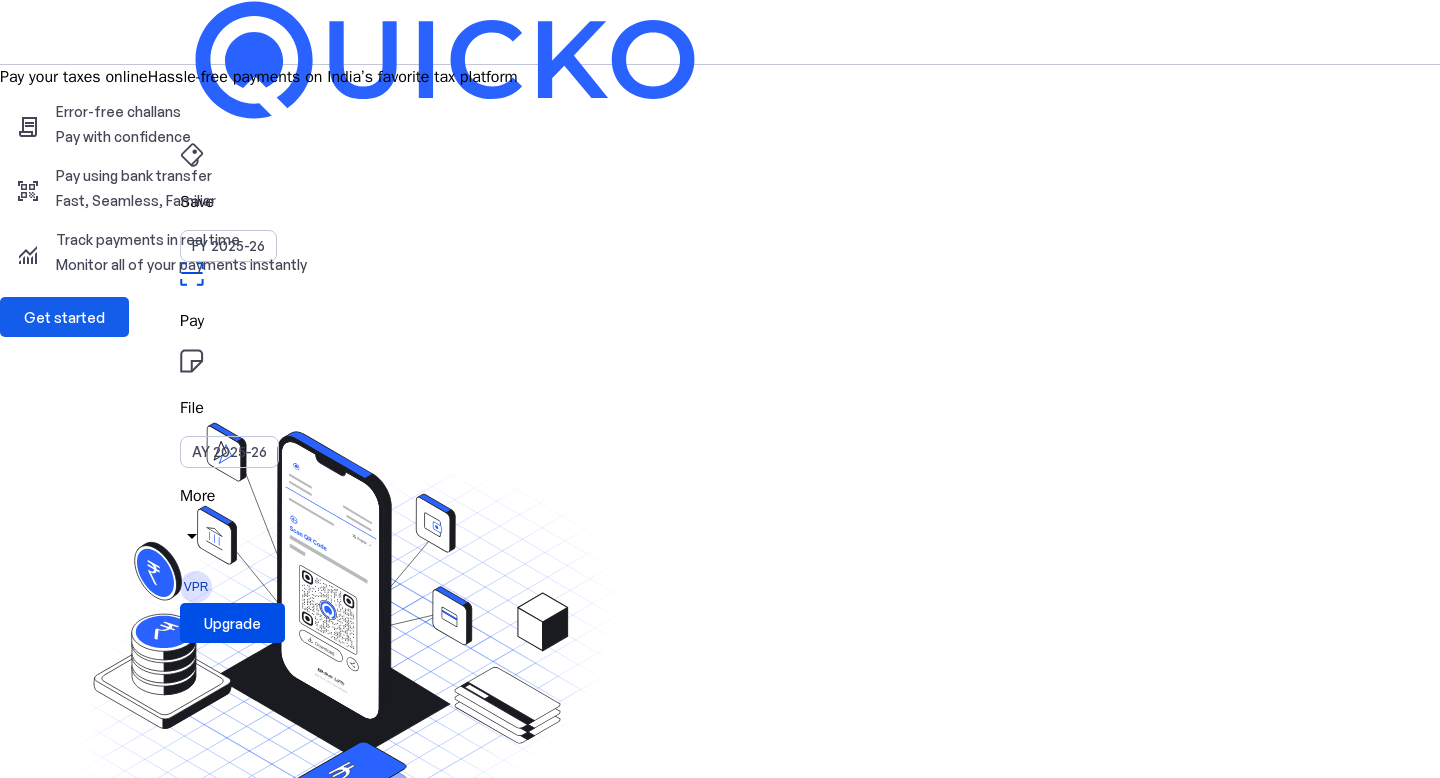 click on "Get started" at bounding box center (64, 317) 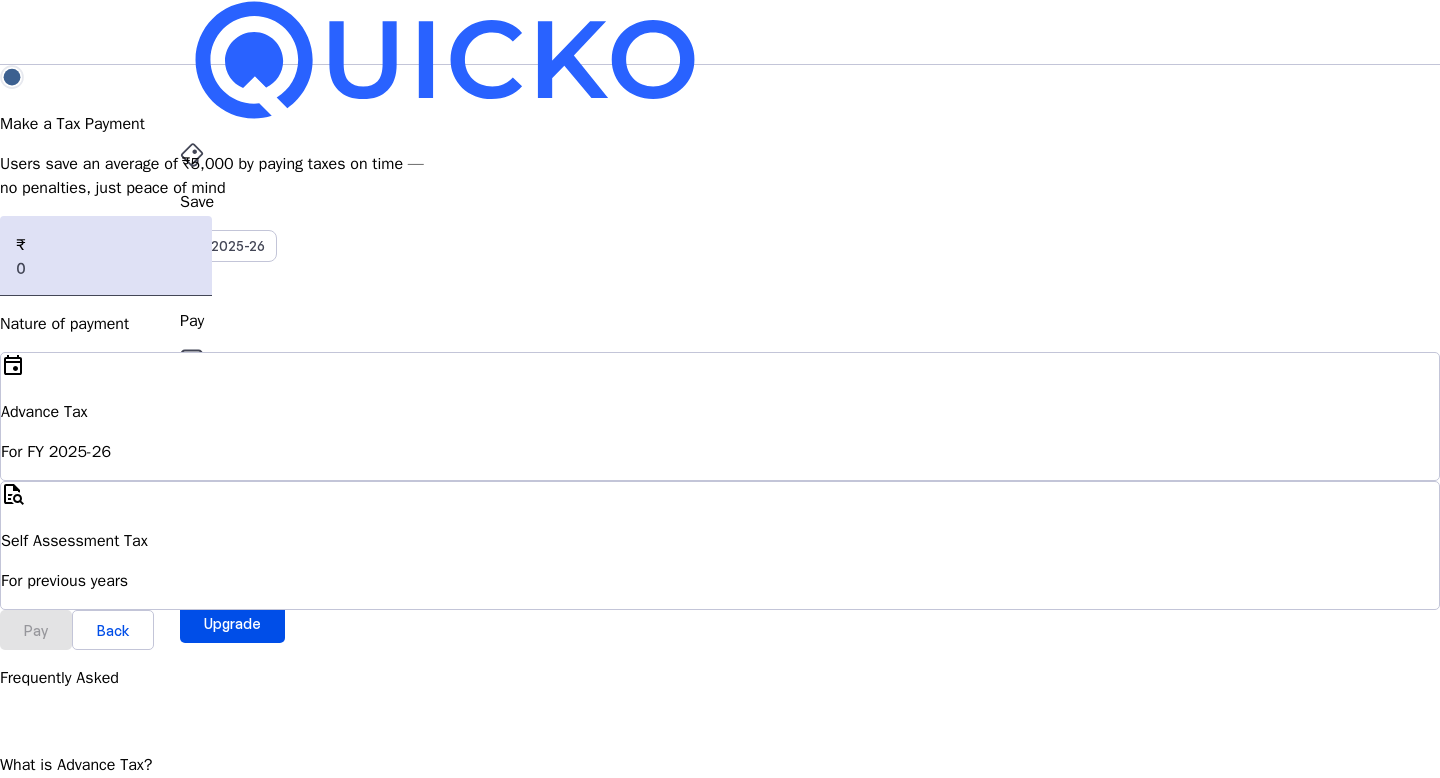 click on "For previous years" at bounding box center (720, 452) 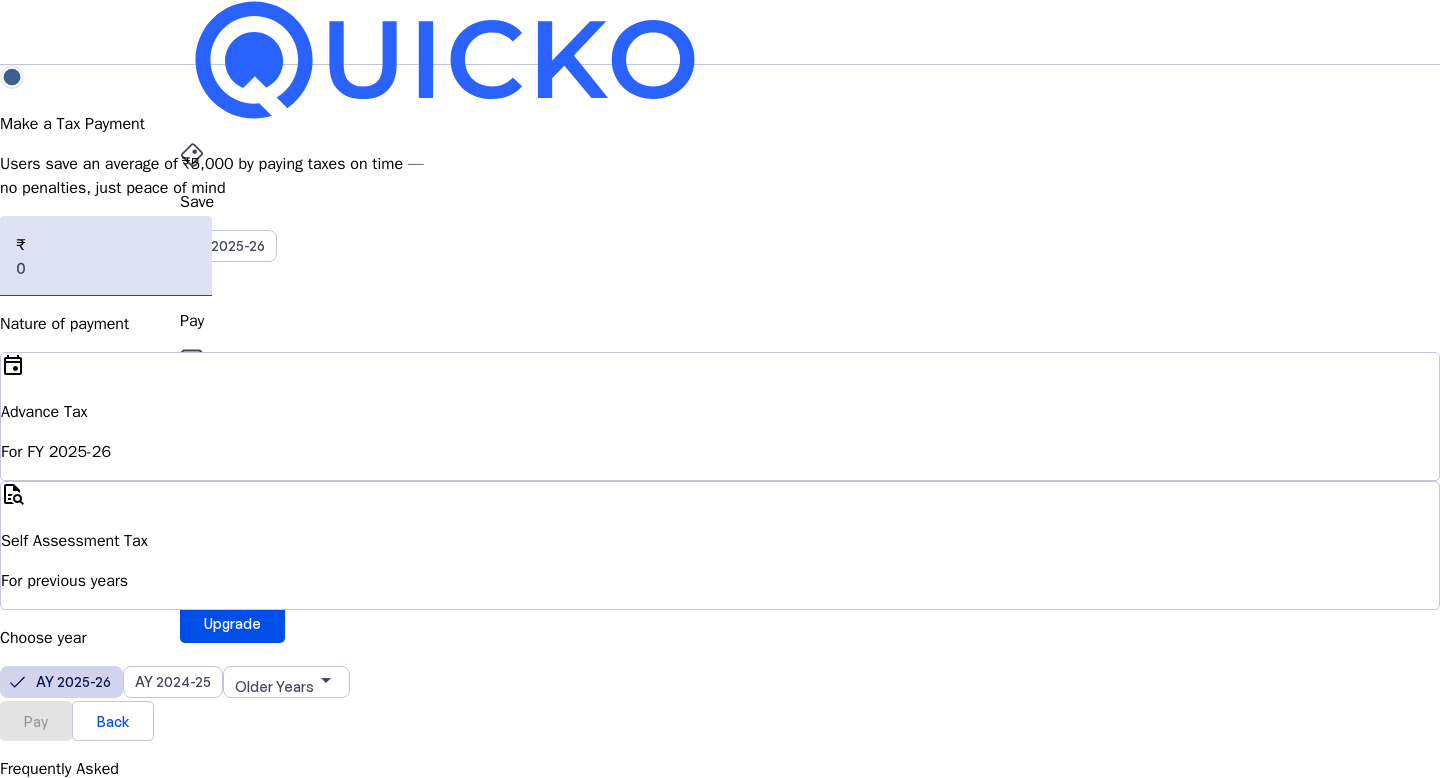 click on "AY 2025-26" at bounding box center (73, 681) 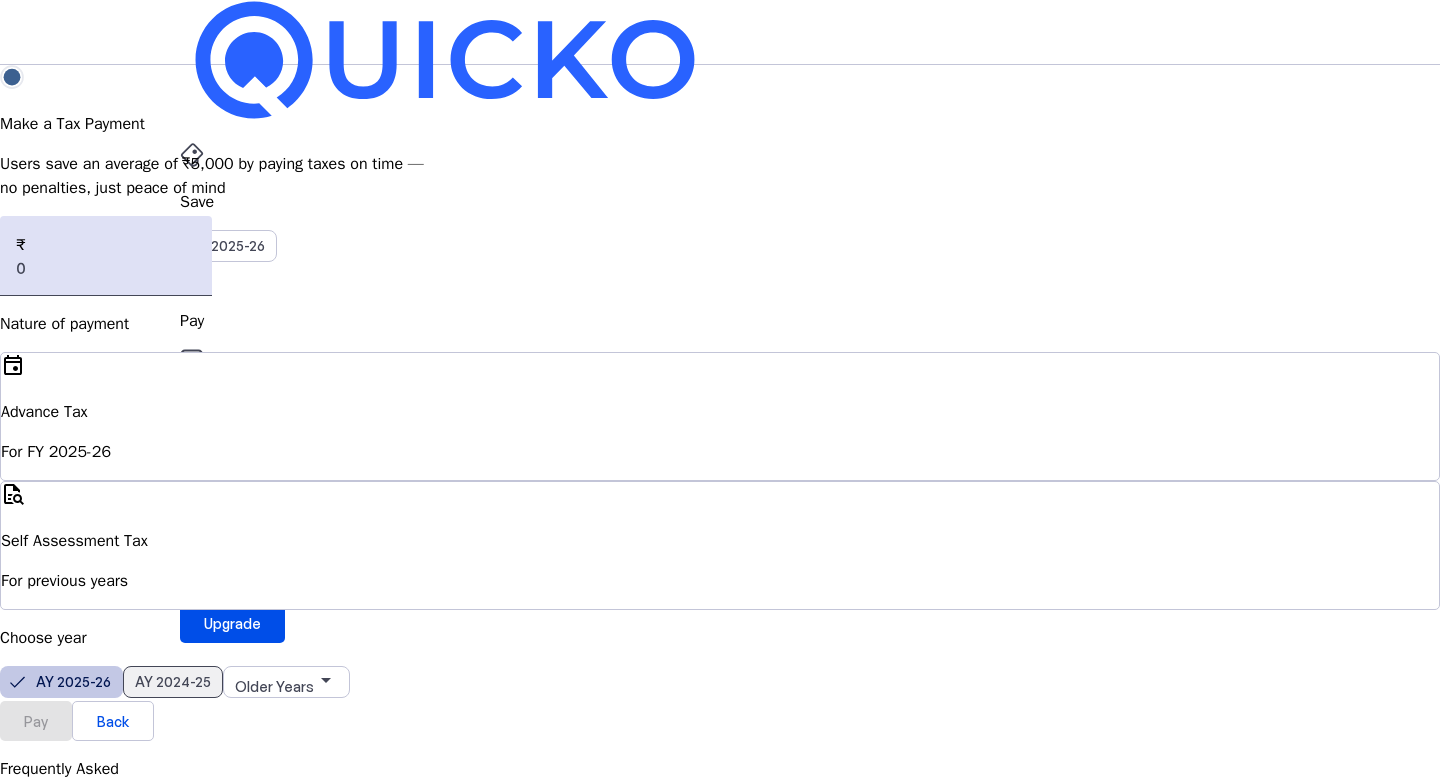 click on "AY 2024-25" at bounding box center (173, 681) 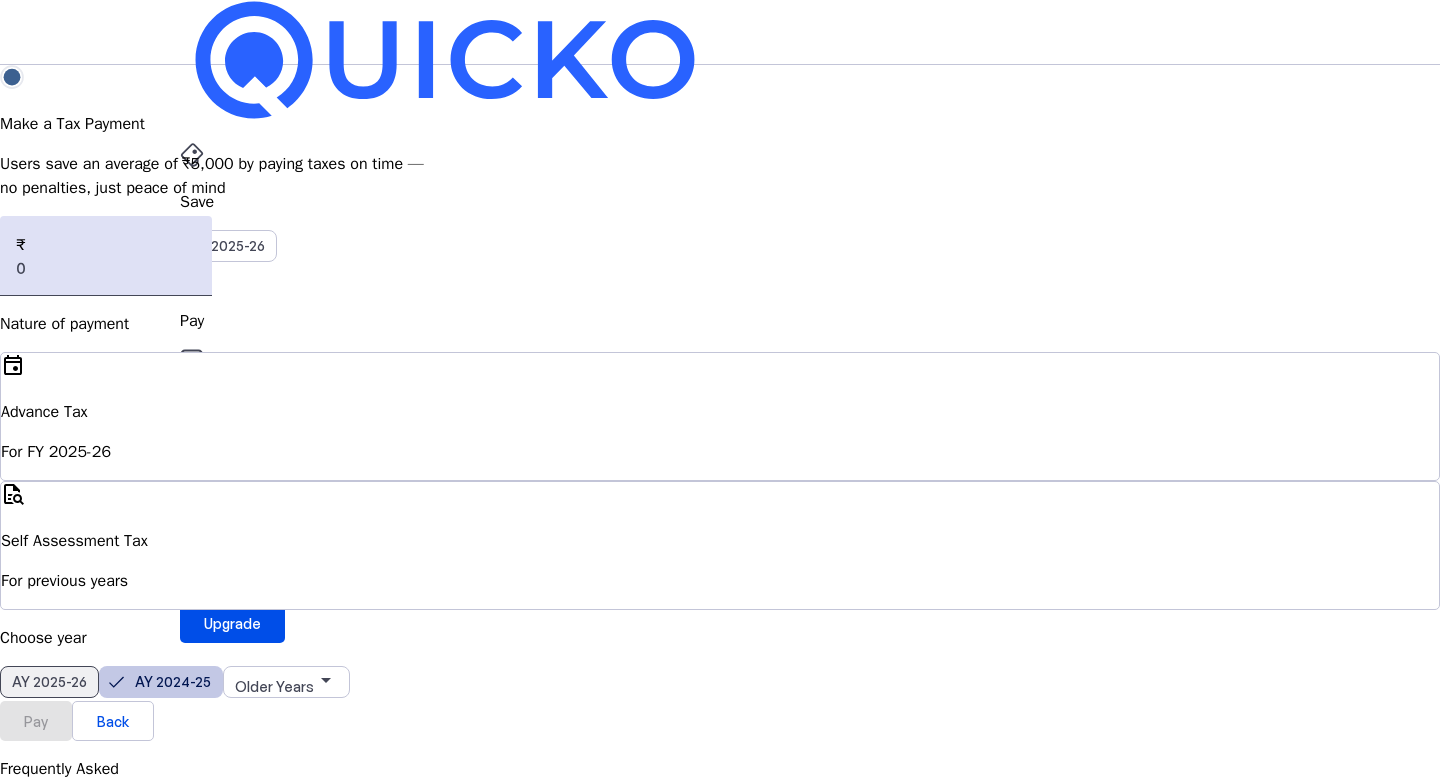 click on "AY 2025-26" at bounding box center (49, 681) 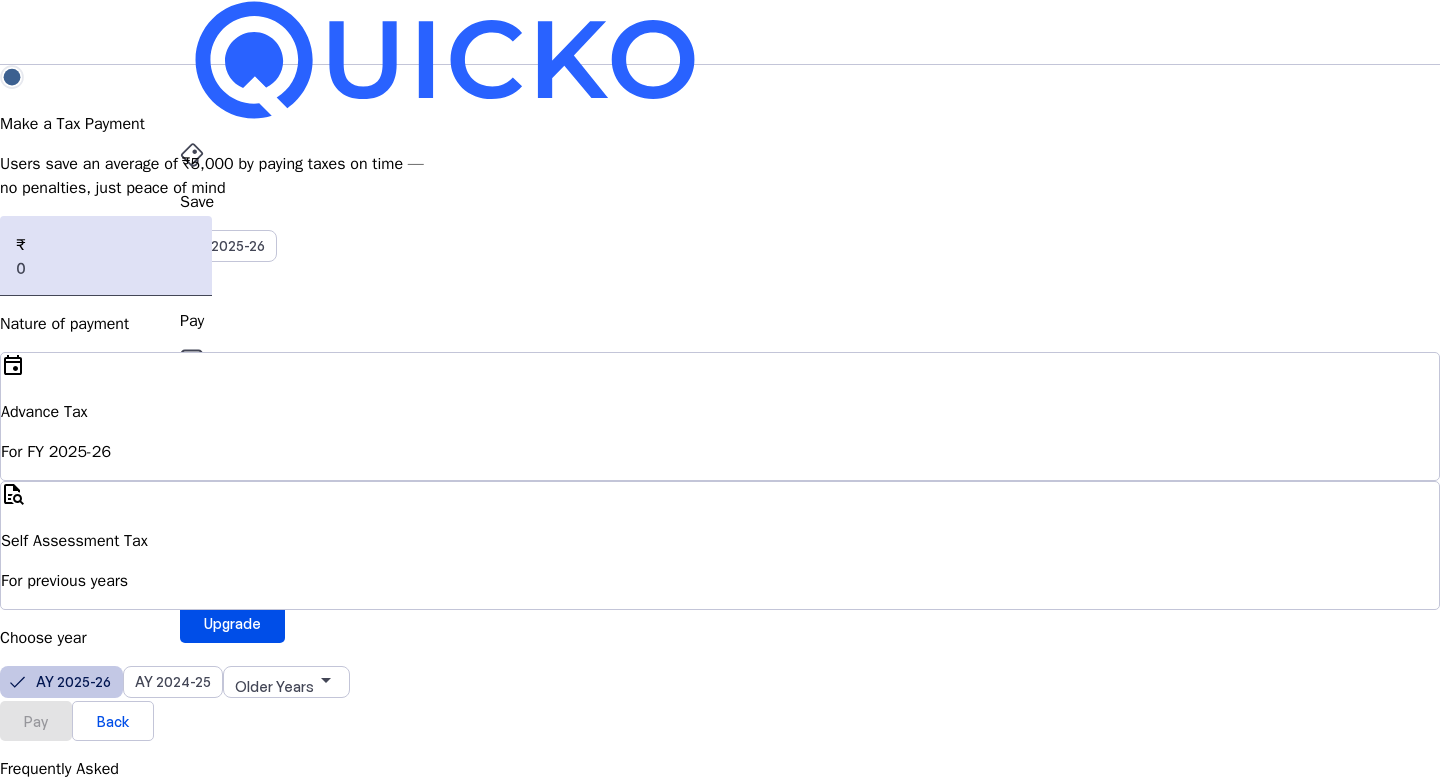 click on "More  arrow_drop_down" at bounding box center (720, 519) 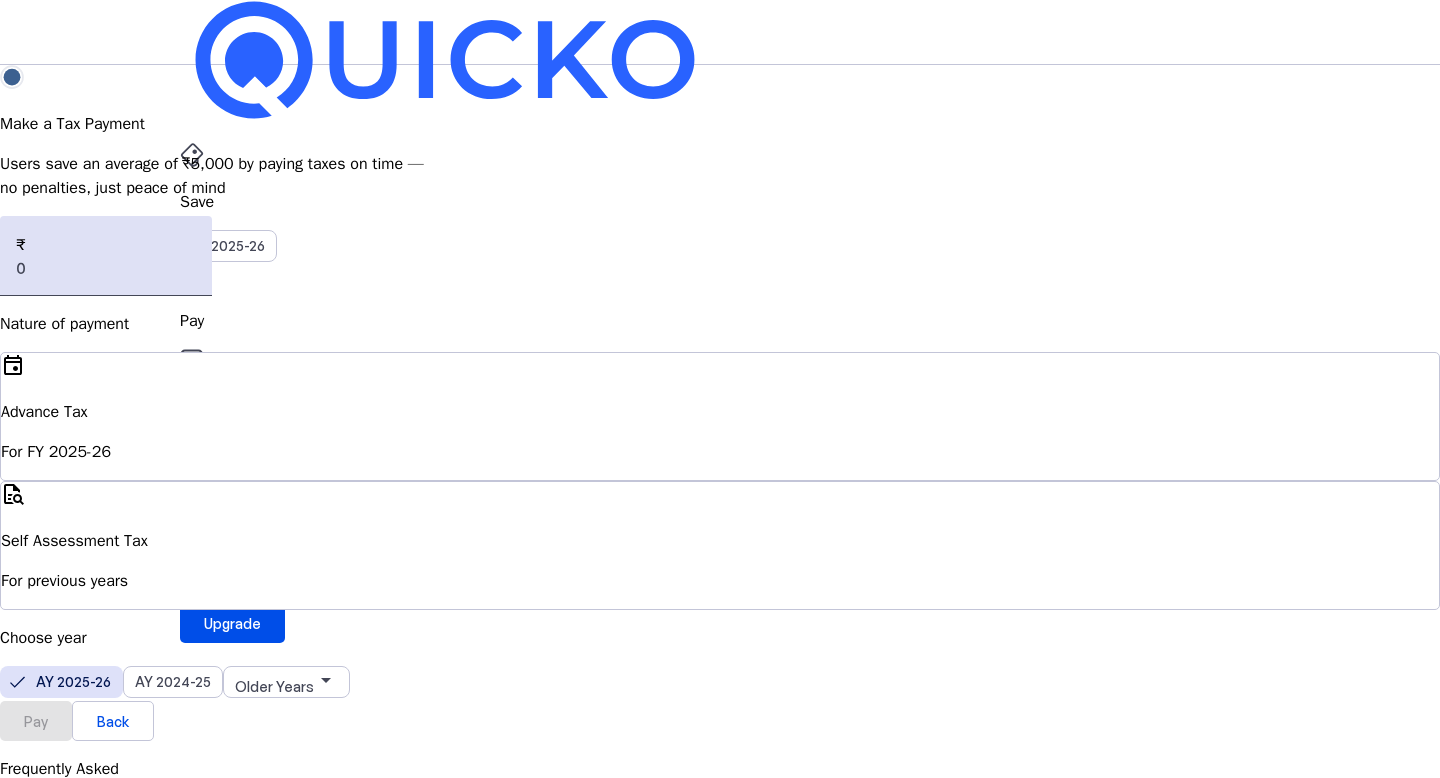 click on "calculate" at bounding box center [24, 1561] 